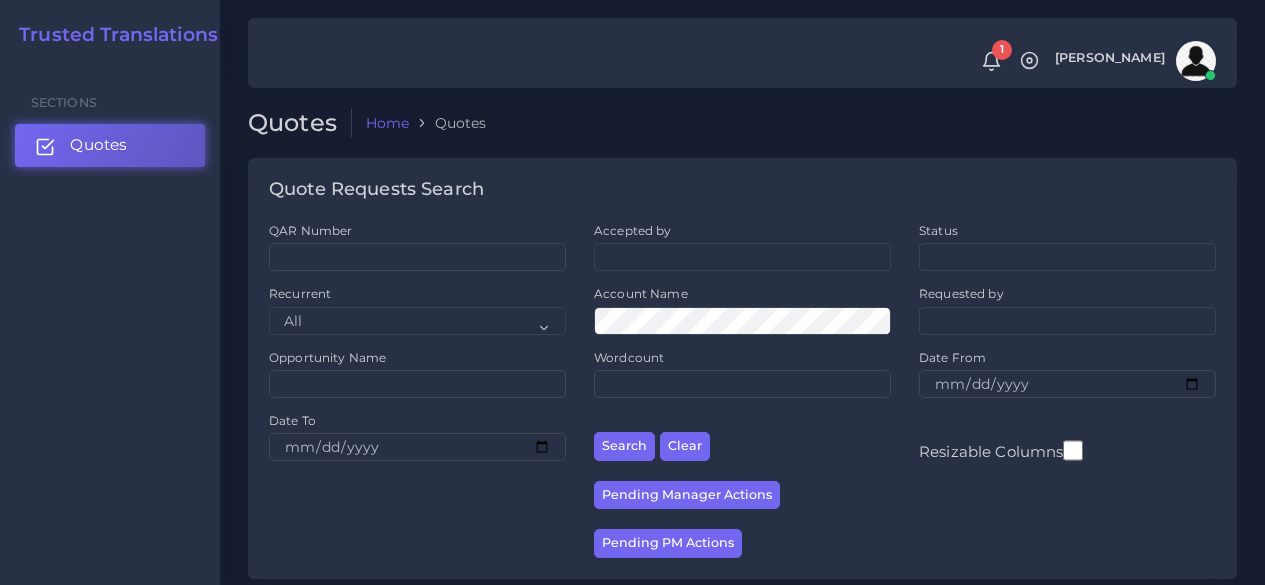 scroll, scrollTop: 300, scrollLeft: 0, axis: vertical 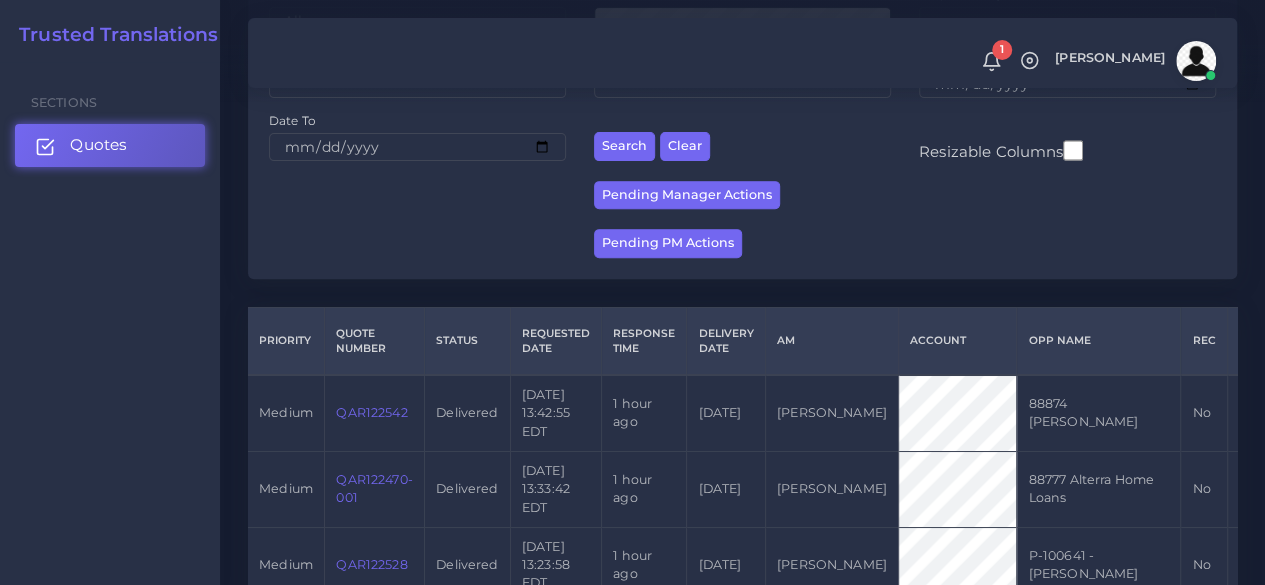 click on "Quotes" at bounding box center (110, 145) 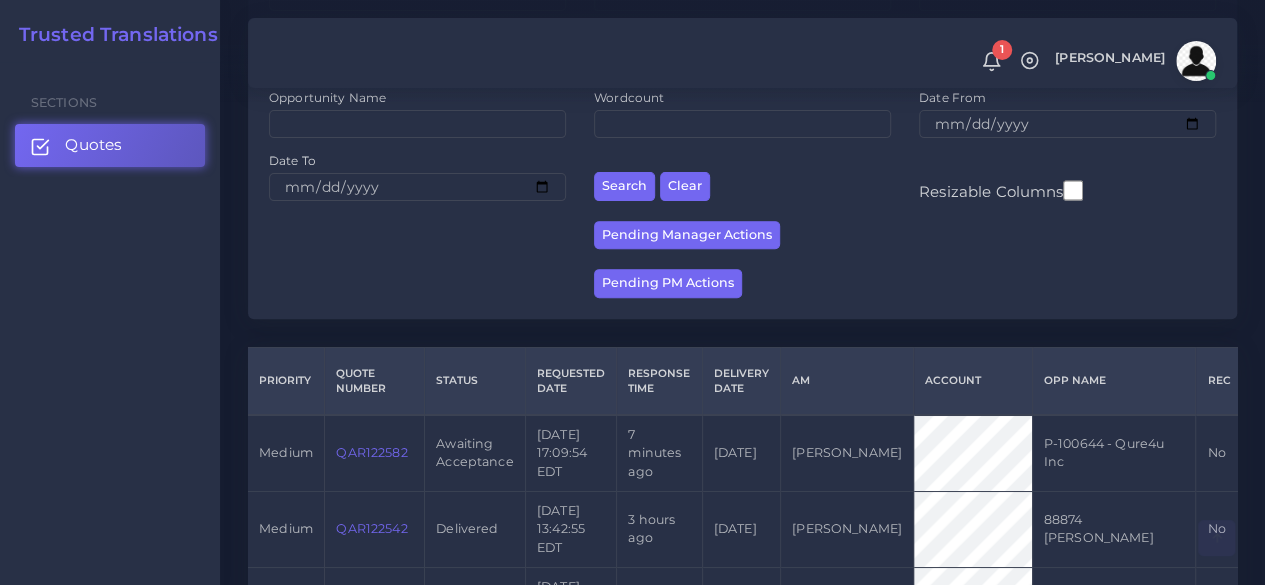 scroll, scrollTop: 500, scrollLeft: 0, axis: vertical 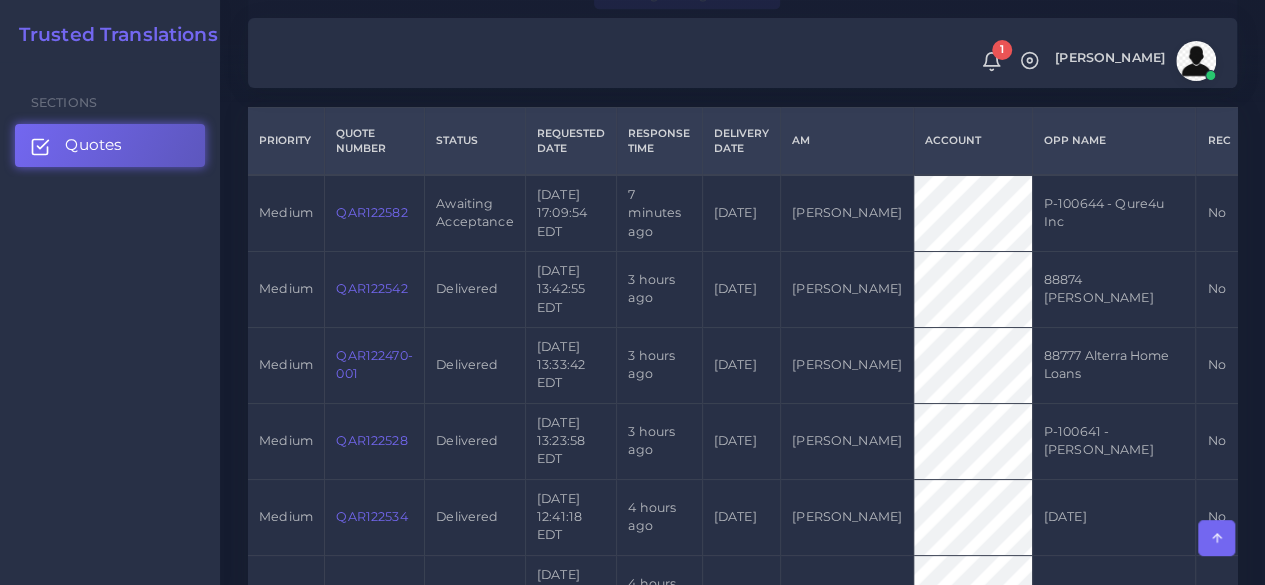 click on "QAR122582" at bounding box center [371, 212] 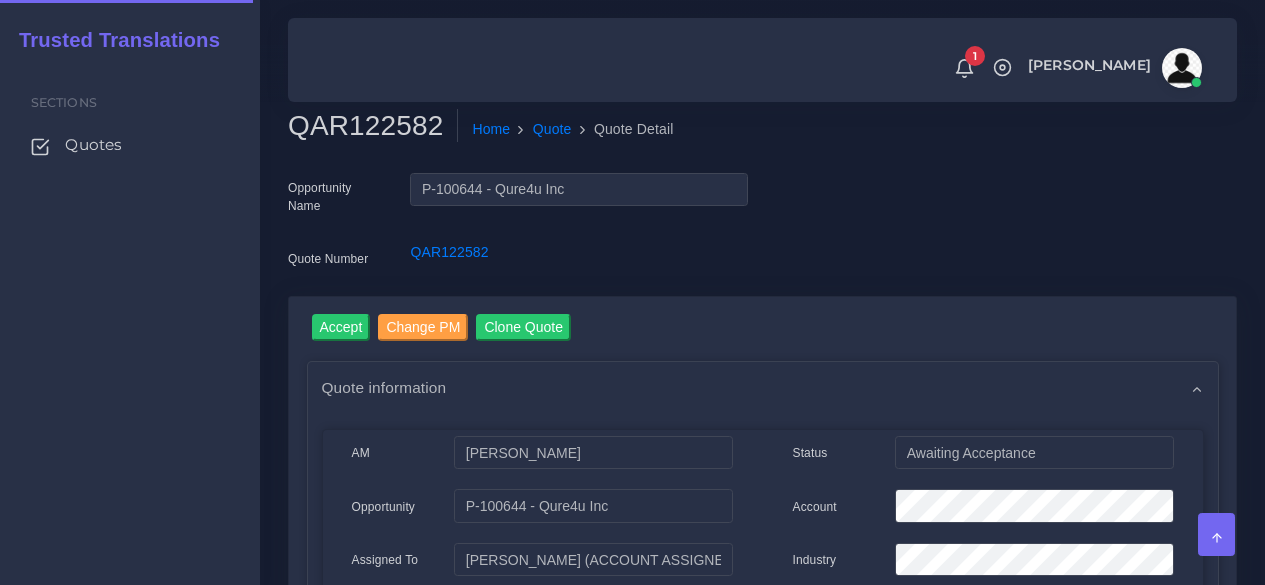 scroll, scrollTop: 0, scrollLeft: 0, axis: both 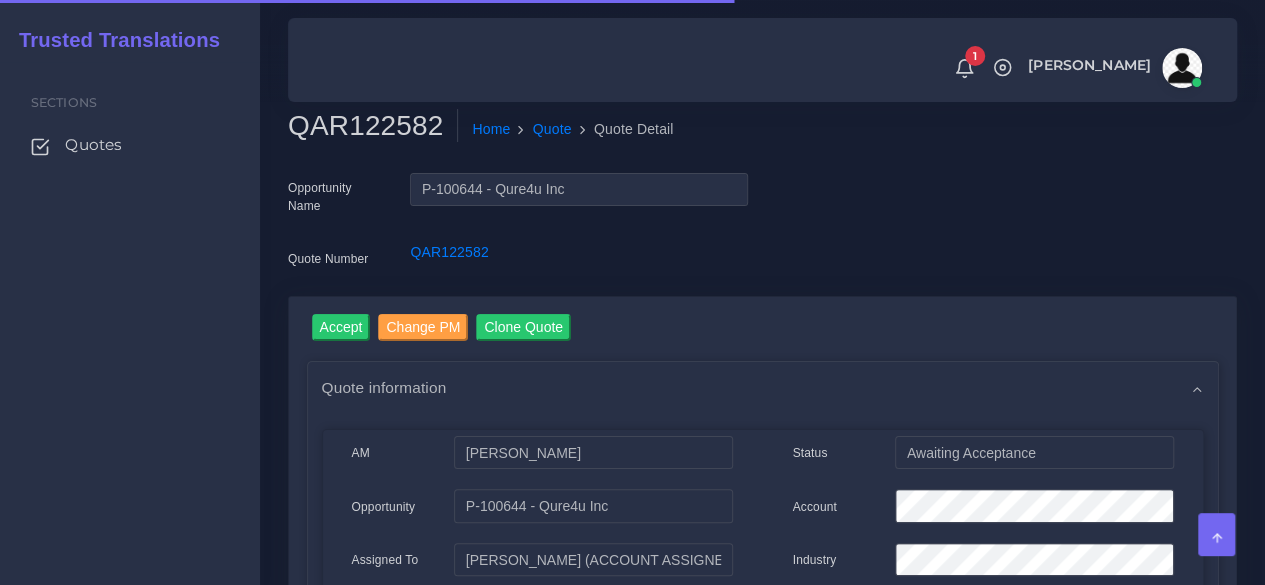 click on "QAR122582" at bounding box center [373, 126] 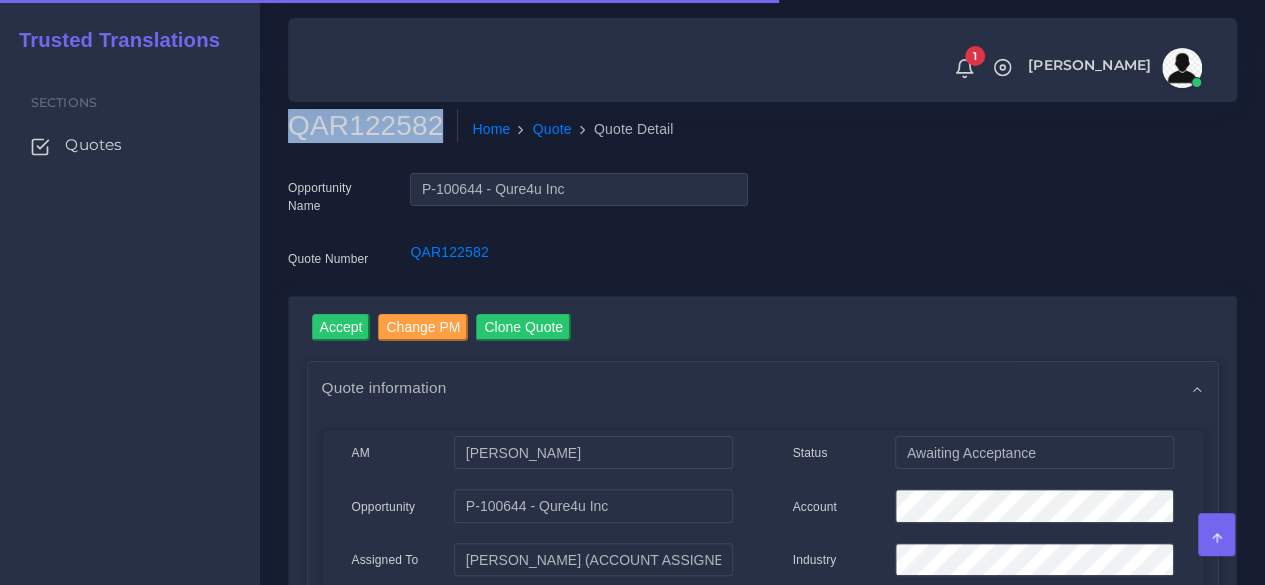 click on "QAR122582" at bounding box center [373, 126] 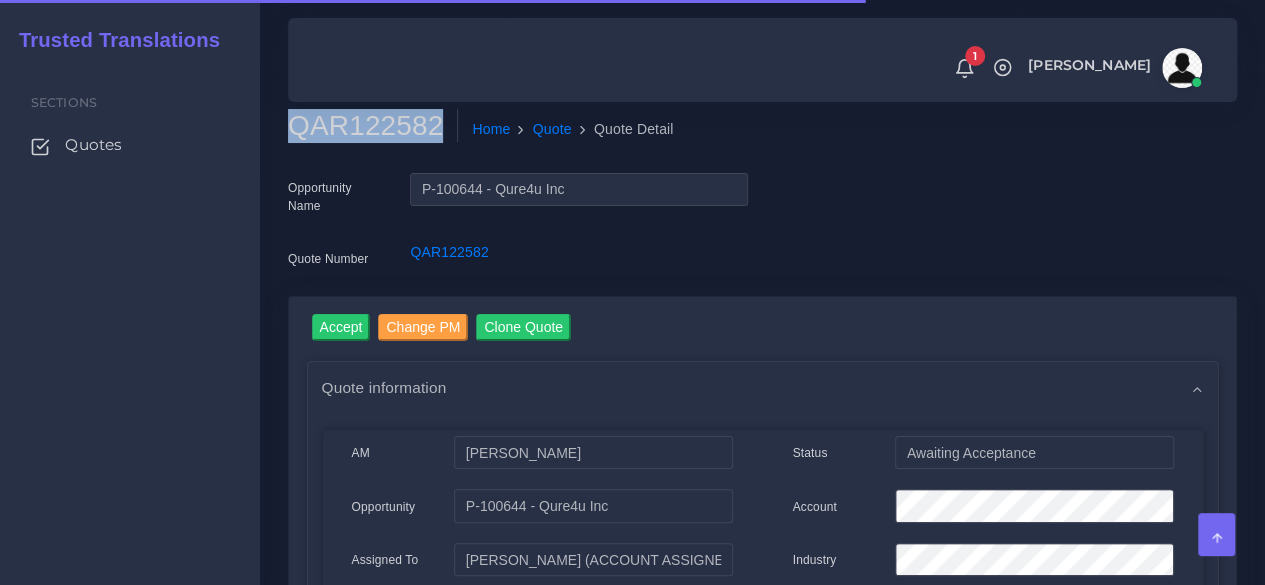 copy on "QAR122582" 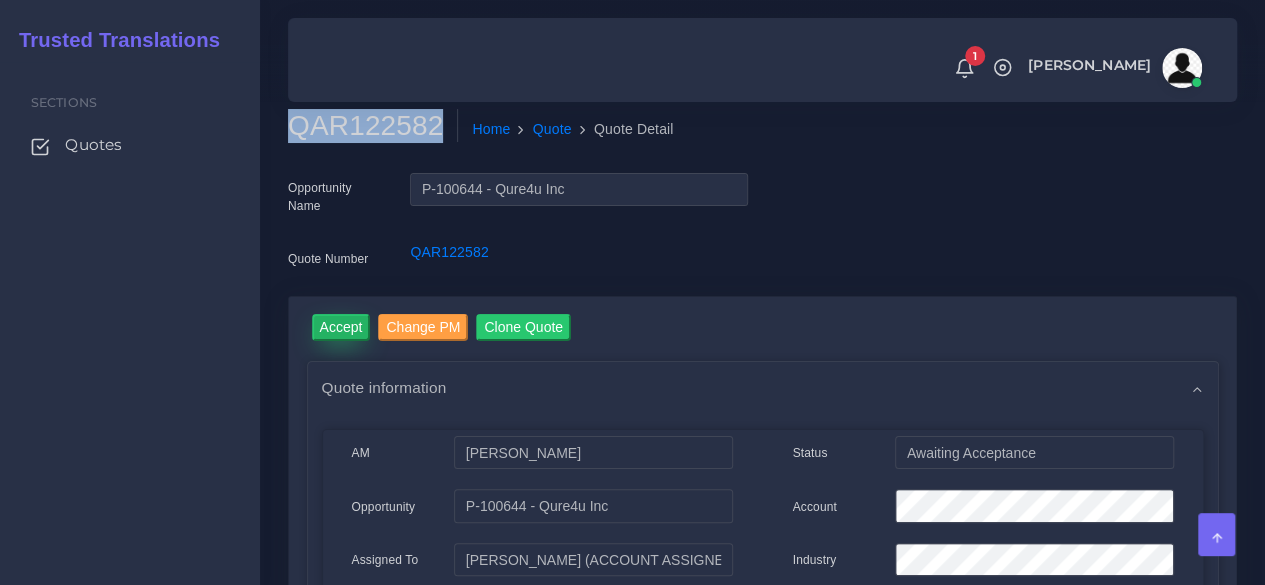 click on "Accept" at bounding box center [341, 327] 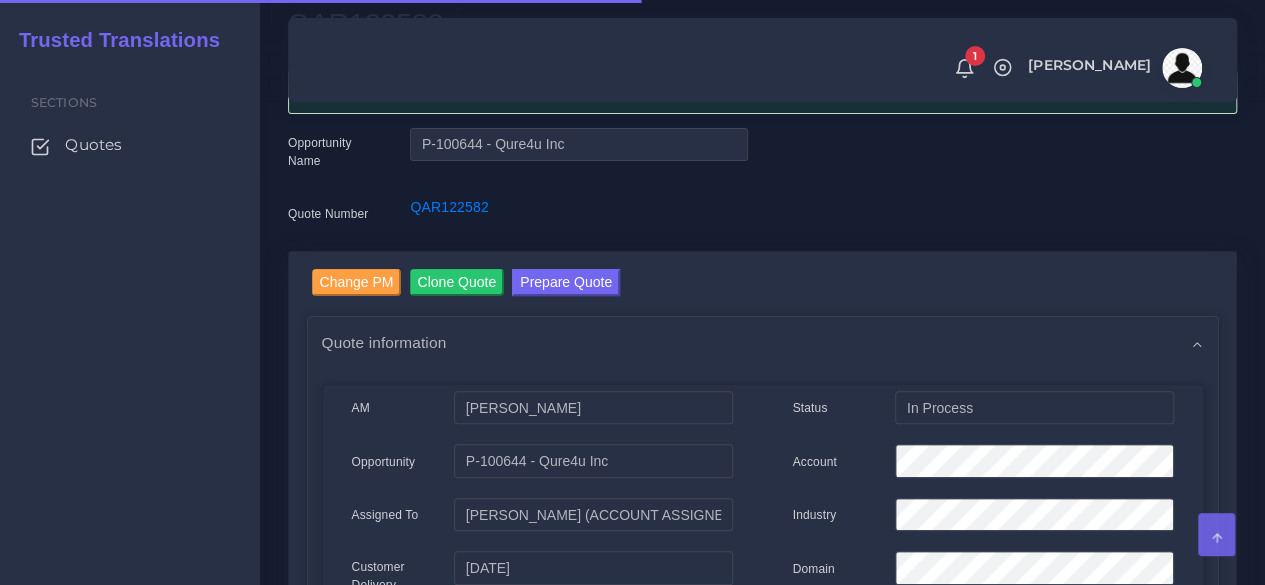 scroll, scrollTop: 200, scrollLeft: 0, axis: vertical 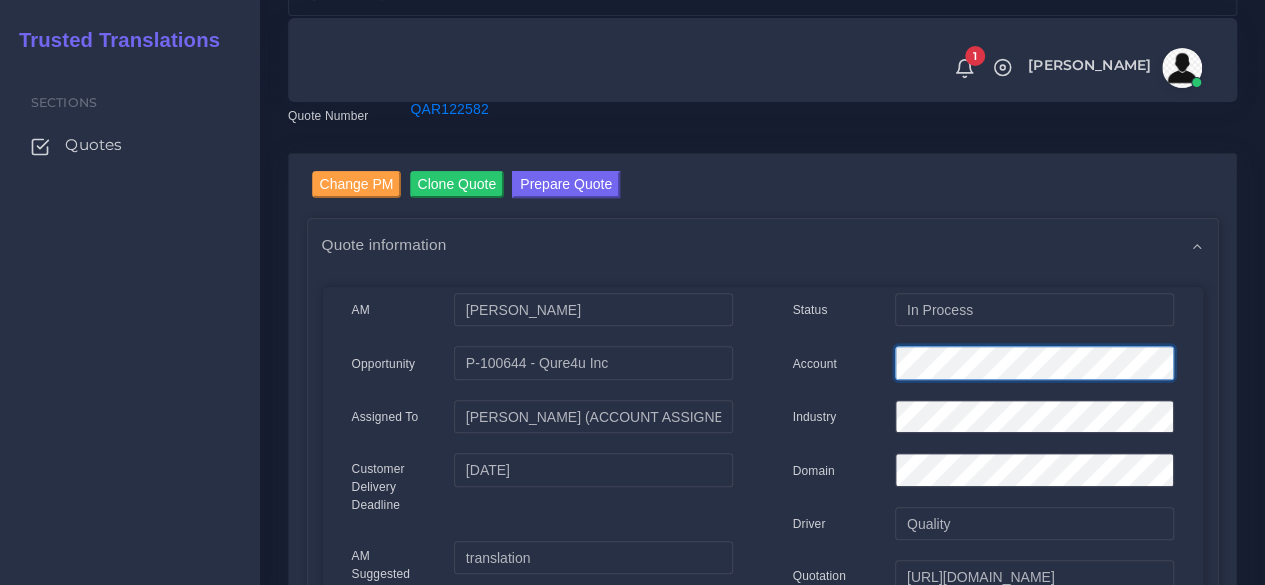 click on "Account" at bounding box center [983, 366] 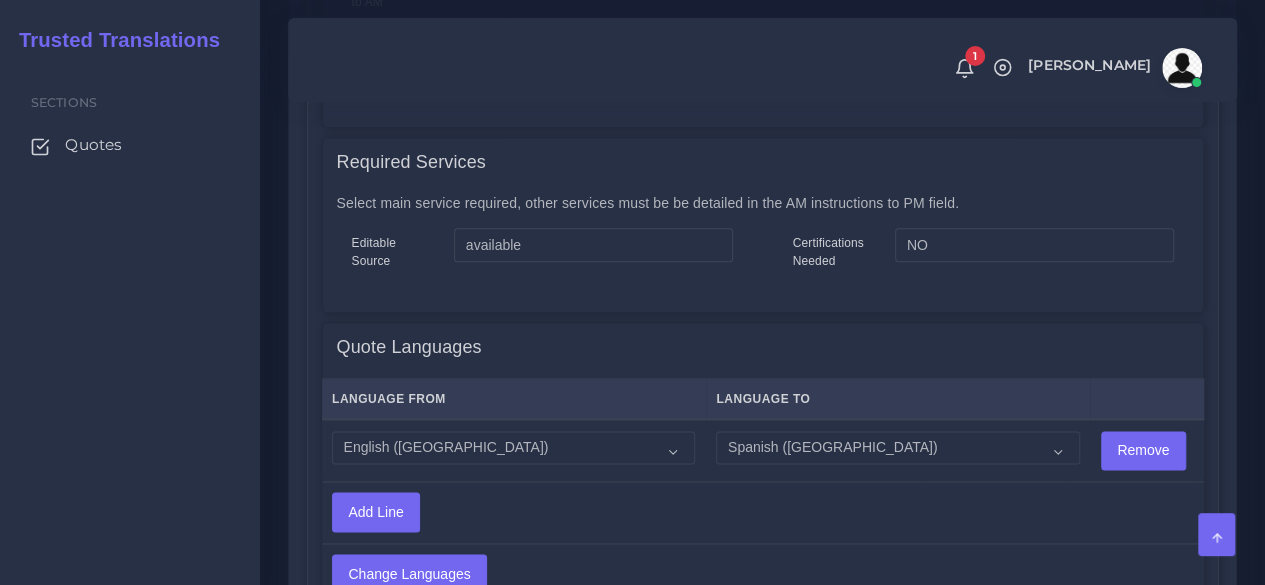 scroll, scrollTop: 1200, scrollLeft: 0, axis: vertical 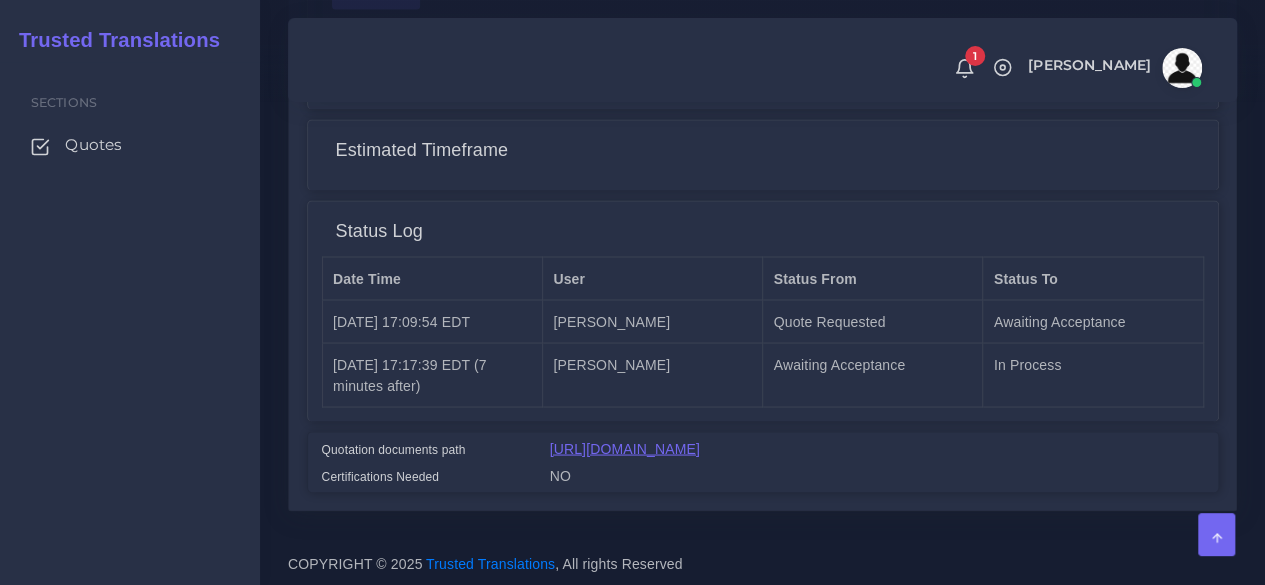 click on "[URL][DOMAIN_NAME]" at bounding box center [625, 448] 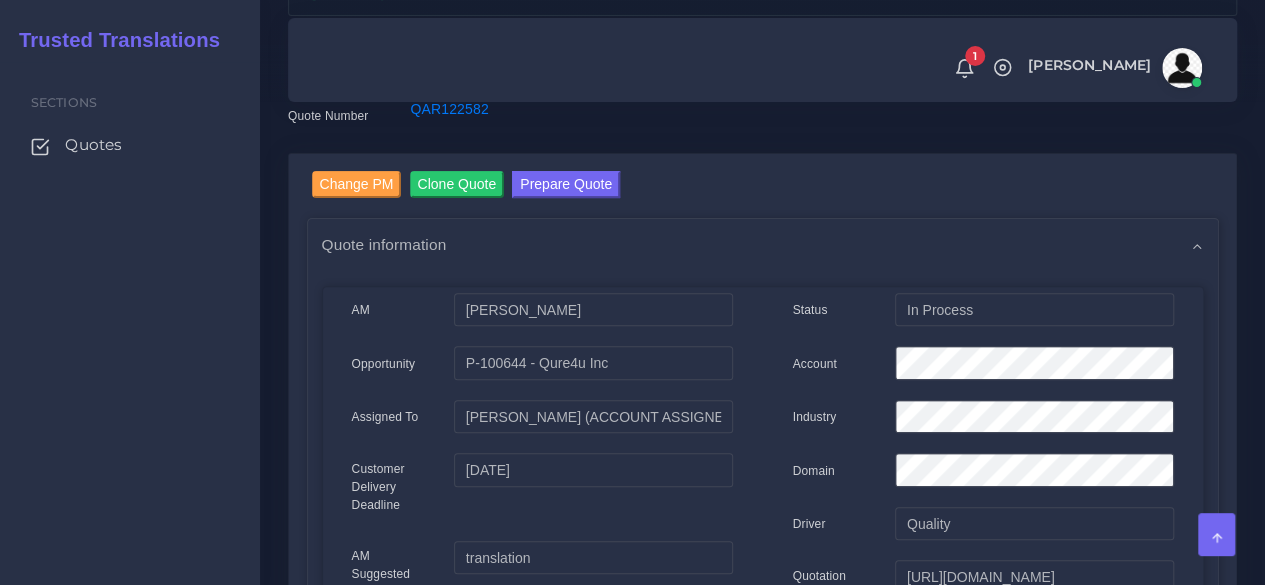 scroll, scrollTop: 0, scrollLeft: 0, axis: both 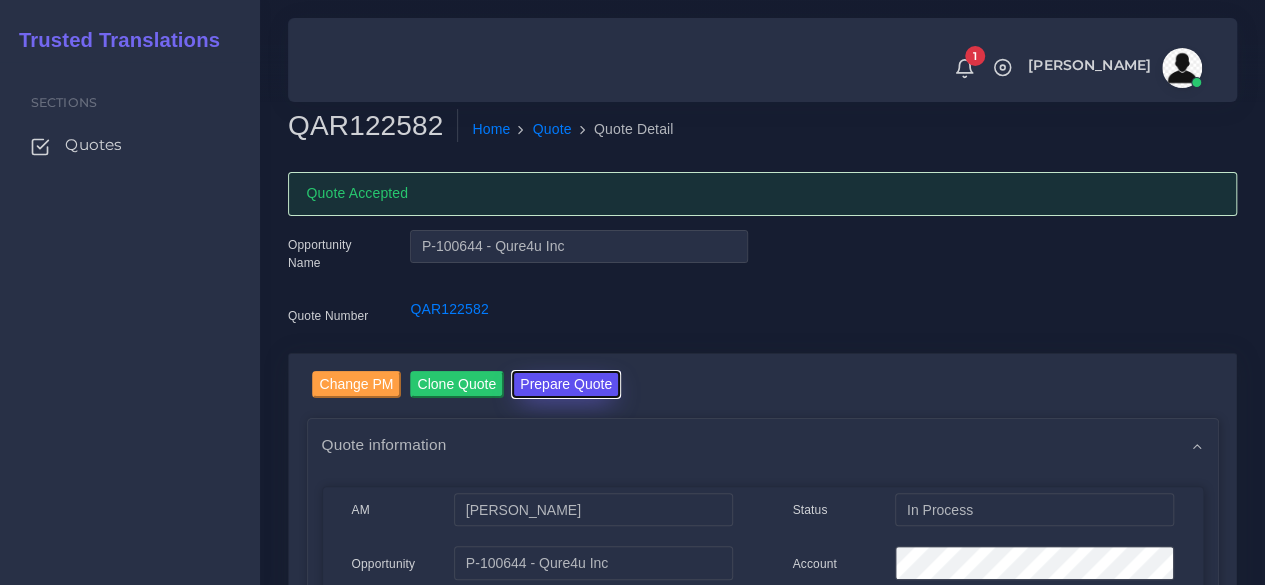 click on "Prepare Quote" at bounding box center [566, 384] 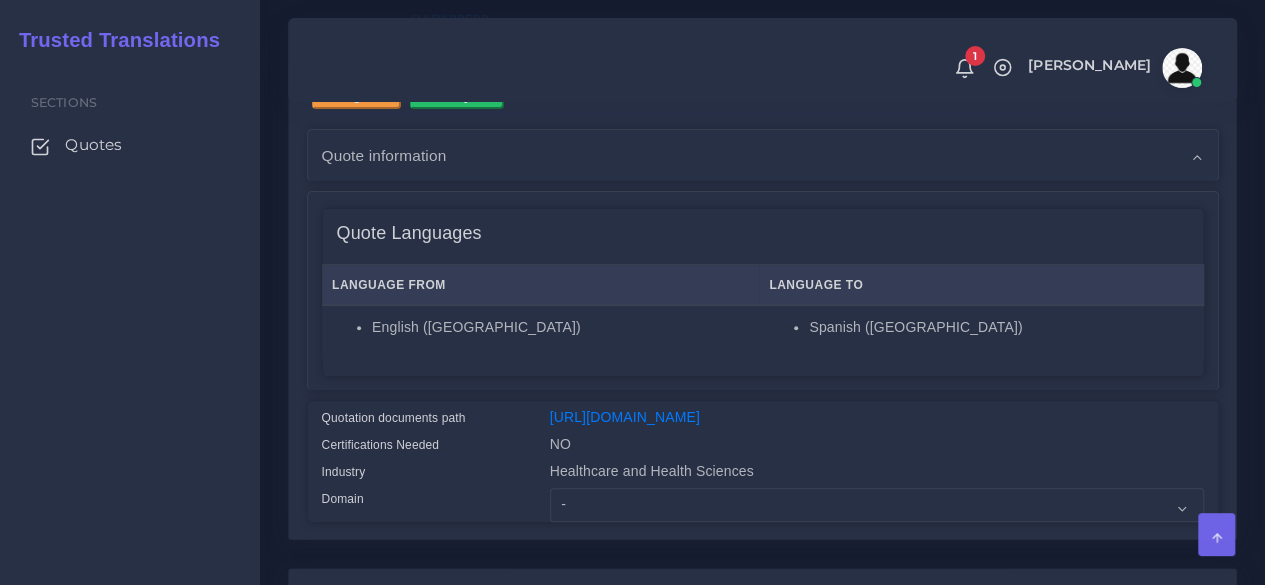 scroll, scrollTop: 400, scrollLeft: 0, axis: vertical 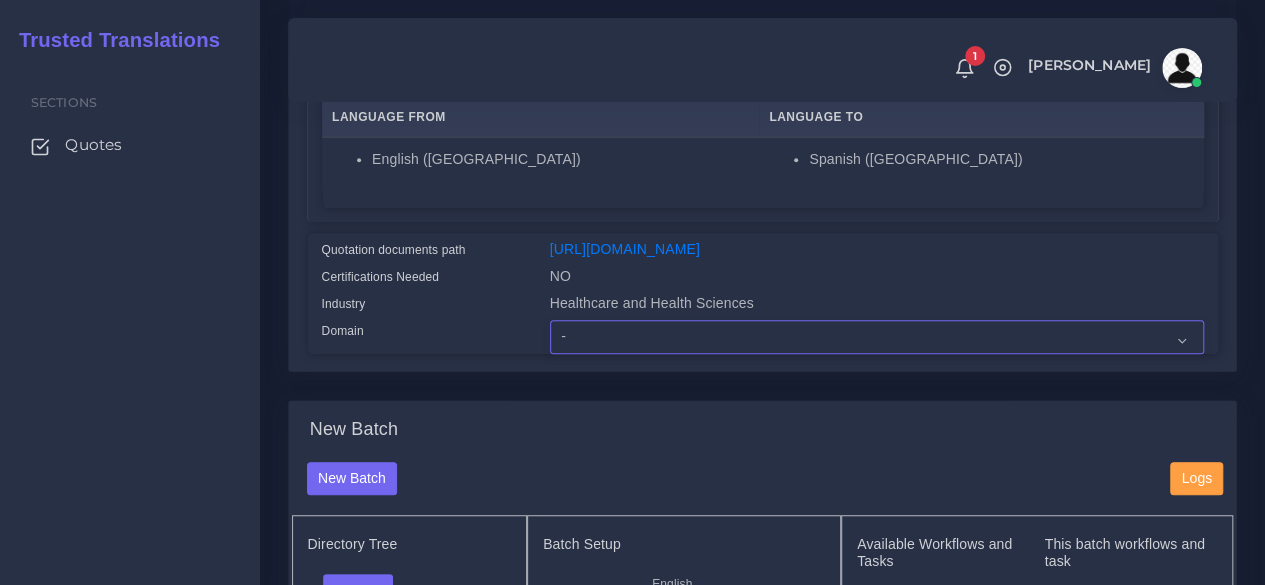 click on "-
Advertising and Media
Agriculture, Forestry and Fishing
Architecture, Building and Construction
Automotive
Chemicals
Computer Hardware
Computer Software
Consumer Electronics - Home appliances
Education
Energy, Water, Transportation and Utilities
Finance - Banking
Food Manufacturing and Services
Healthcare and Health Sciences
Hospitality, Leisure, Tourism and Arts
Human Resources - HR
Industrial Electronics
Industrial Manufacturing Insurance" at bounding box center [877, 337] 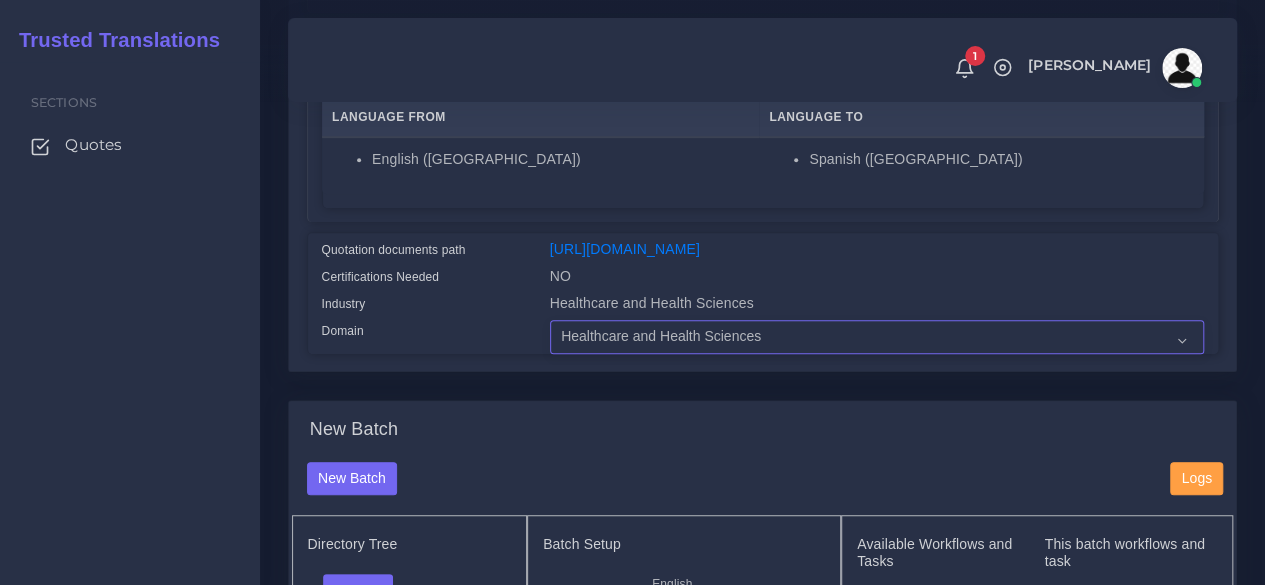 click on "-
Advertising and Media
Agriculture, Forestry and Fishing
Architecture, Building and Construction
Automotive
Chemicals
Computer Hardware
Computer Software
Consumer Electronics - Home appliances
Education
Energy, Water, Transportation and Utilities
Finance - Banking
Food Manufacturing and Services
Healthcare and Health Sciences
Hospitality, Leisure, Tourism and Arts
Human Resources - HR
Industrial Electronics
Industrial Manufacturing Insurance" at bounding box center (877, 337) 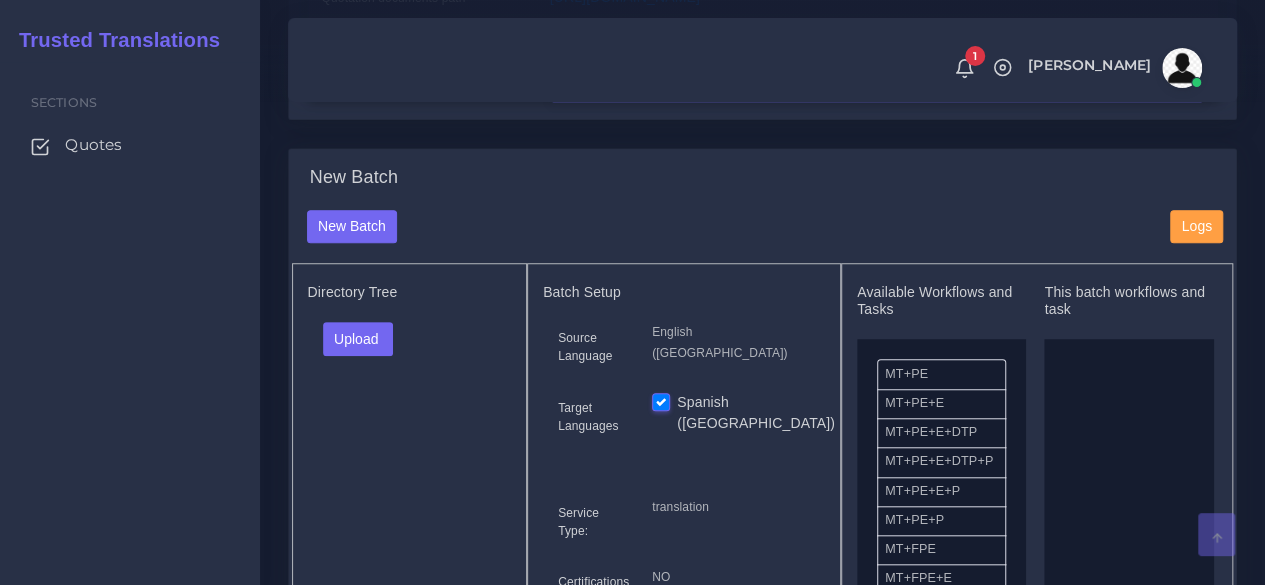 scroll, scrollTop: 900, scrollLeft: 0, axis: vertical 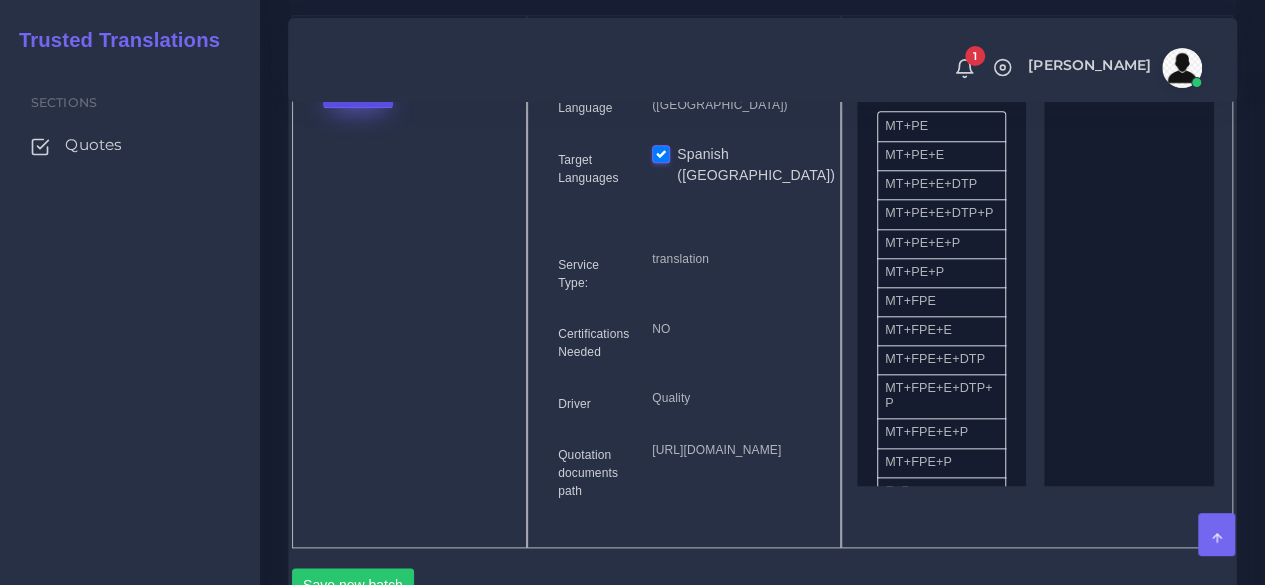 click on "Upload" at bounding box center [358, 91] 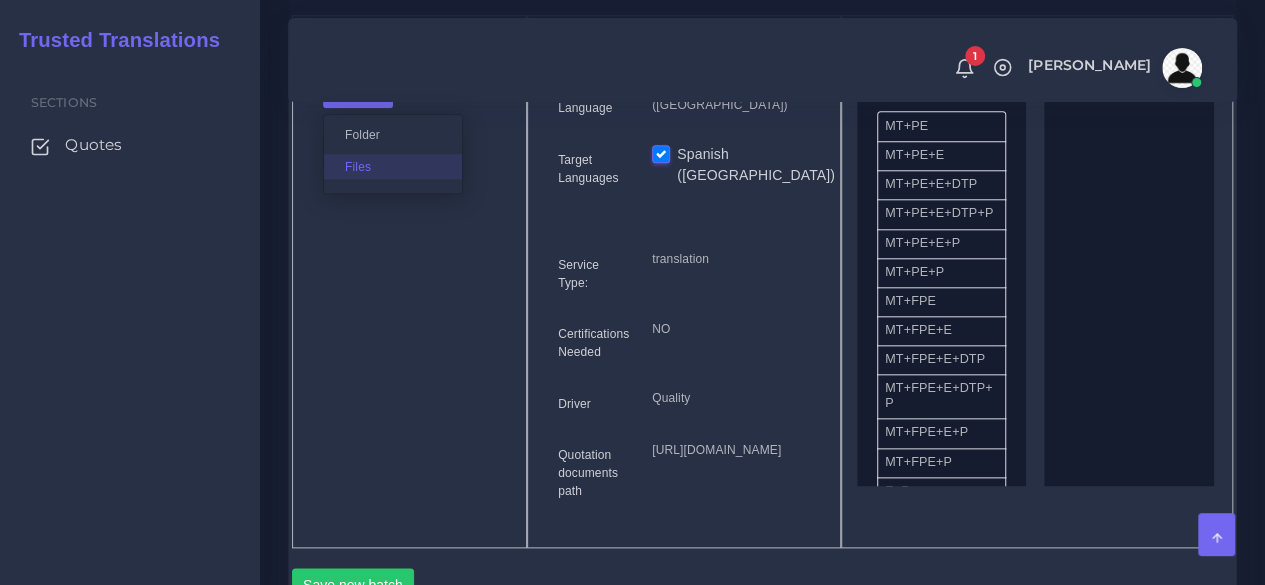 click on "Files" at bounding box center [393, 166] 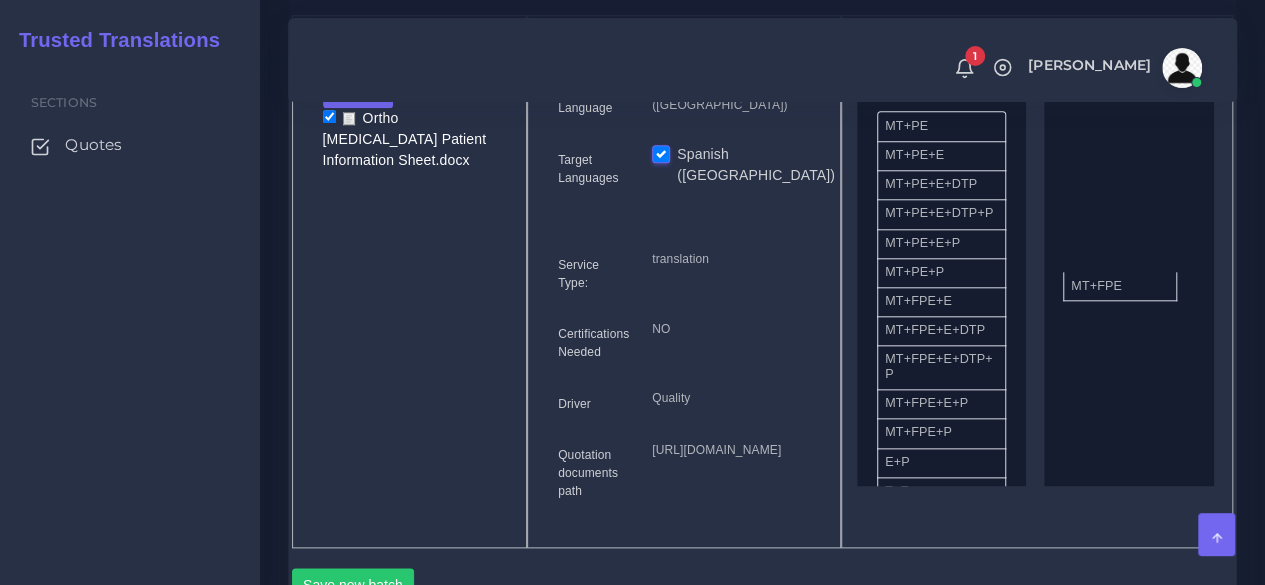 drag, startPoint x: 904, startPoint y: 357, endPoint x: 1094, endPoint y: 327, distance: 192.35384 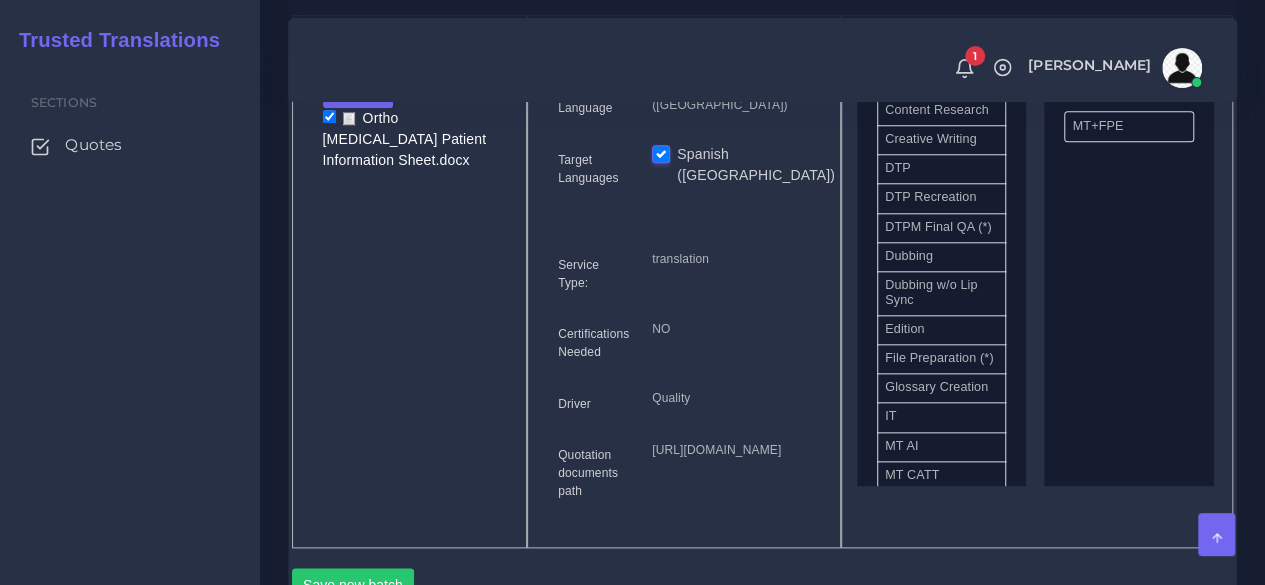 scroll, scrollTop: 700, scrollLeft: 0, axis: vertical 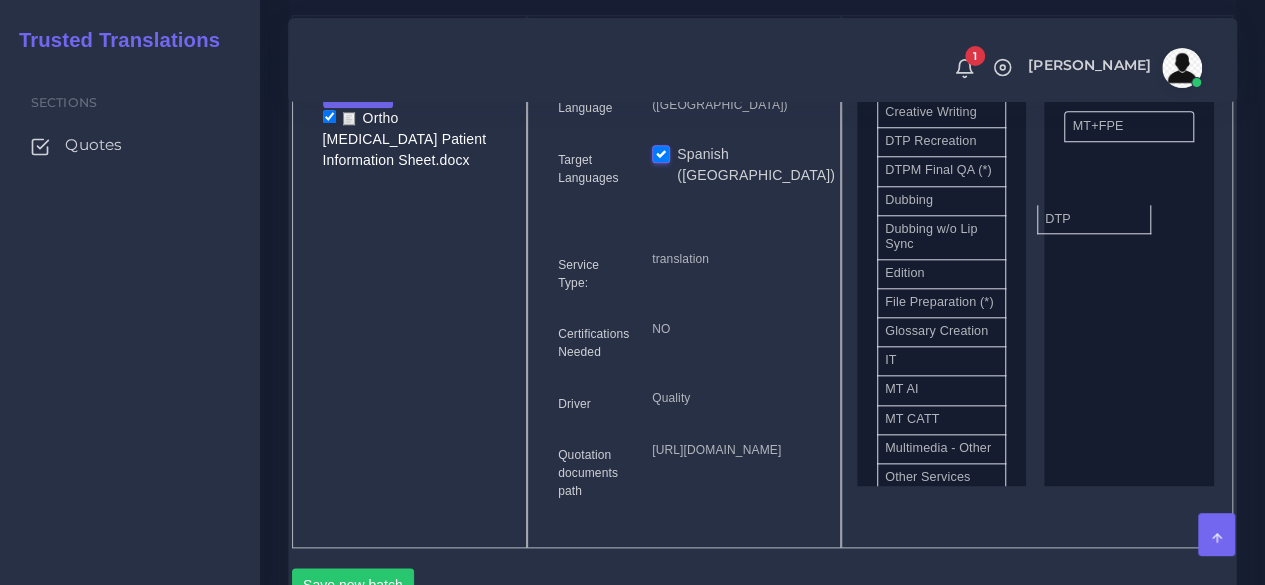 drag, startPoint x: 909, startPoint y: 188, endPoint x: 1079, endPoint y: 250, distance: 180.95303 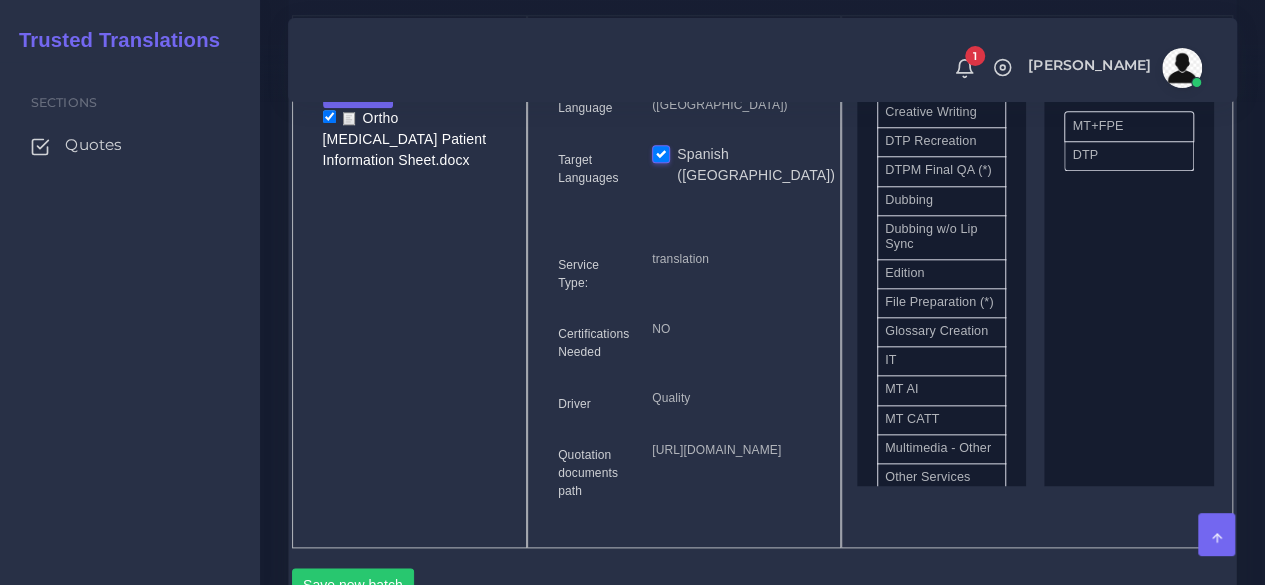 scroll, scrollTop: 1200, scrollLeft: 0, axis: vertical 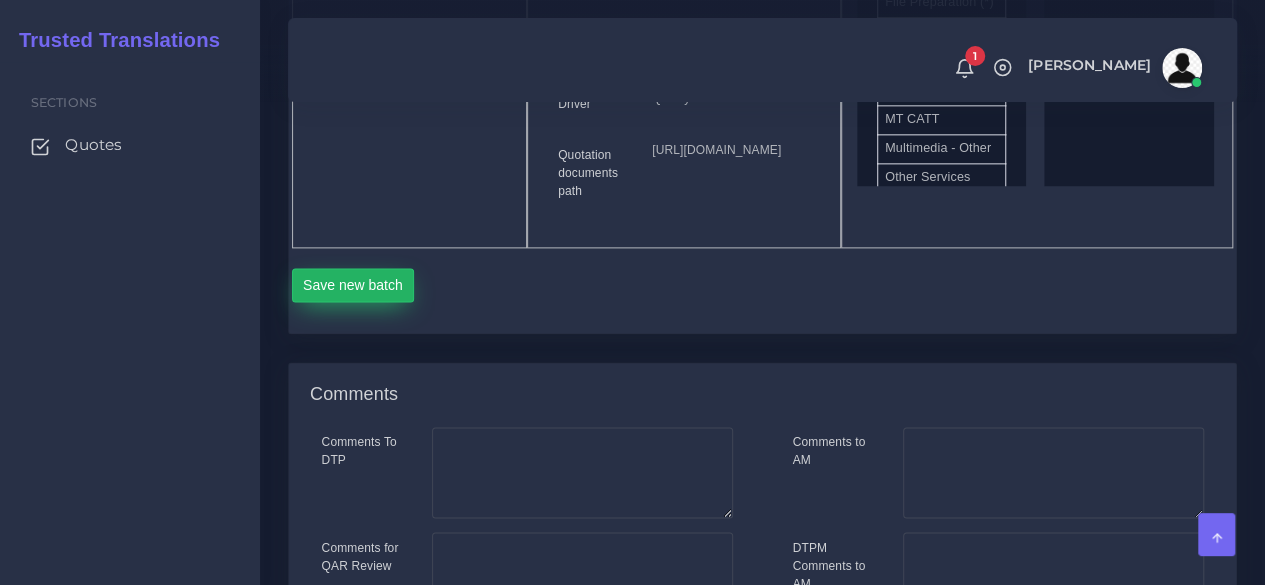 click on "Save new batch" at bounding box center [353, 285] 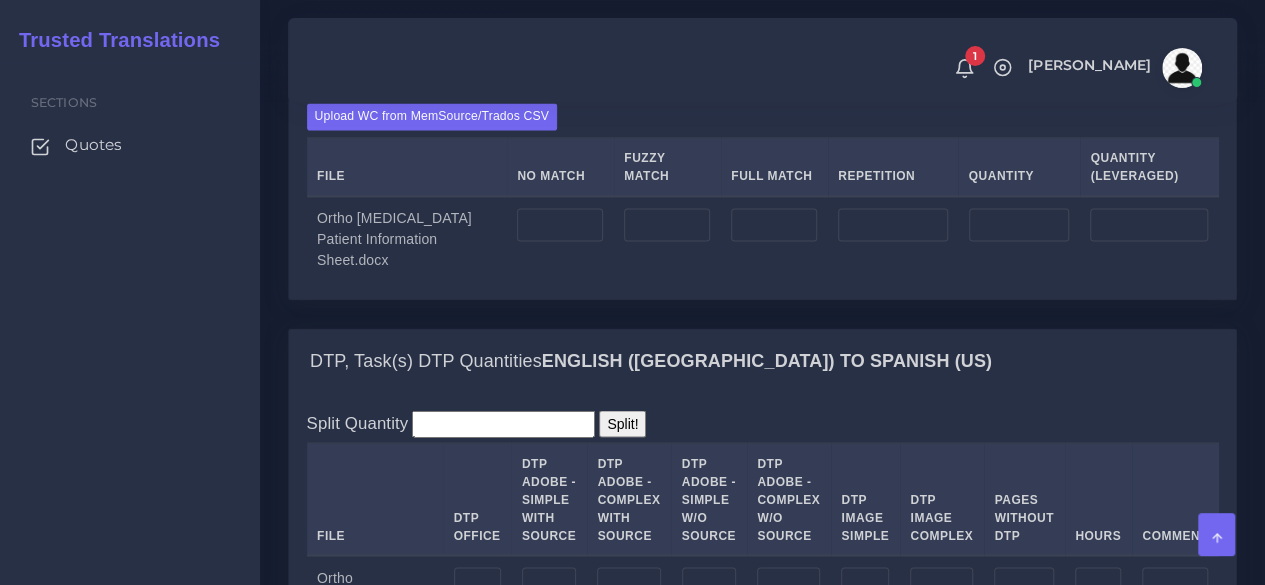 scroll, scrollTop: 1700, scrollLeft: 0, axis: vertical 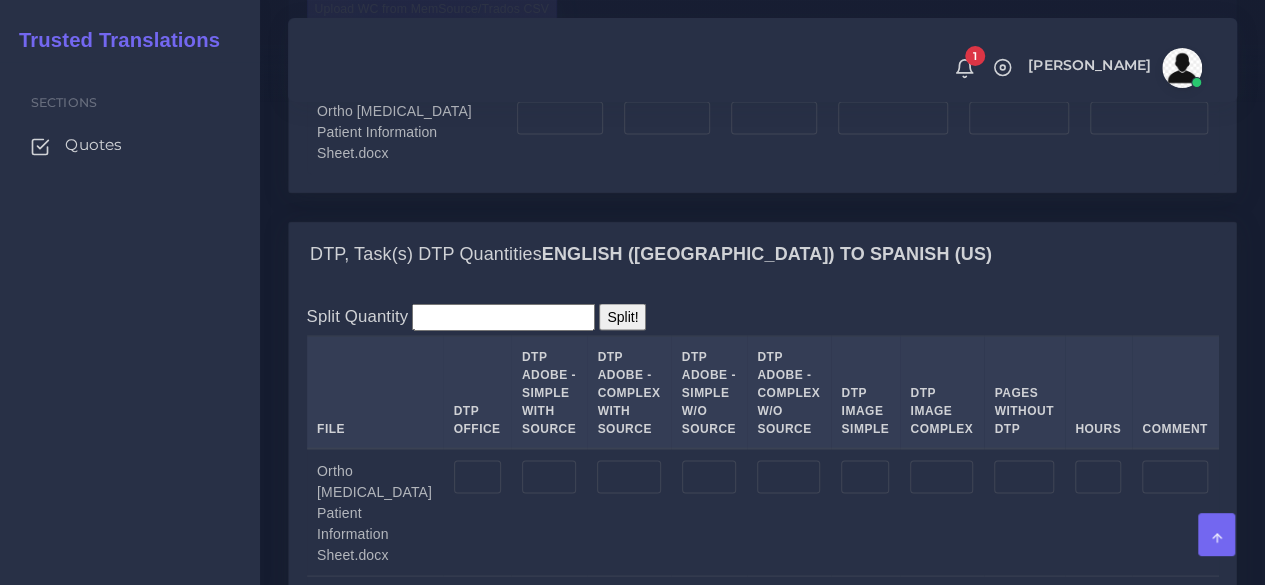 click on "Upload WC from MemSource/Trados CSV" at bounding box center [432, 9] 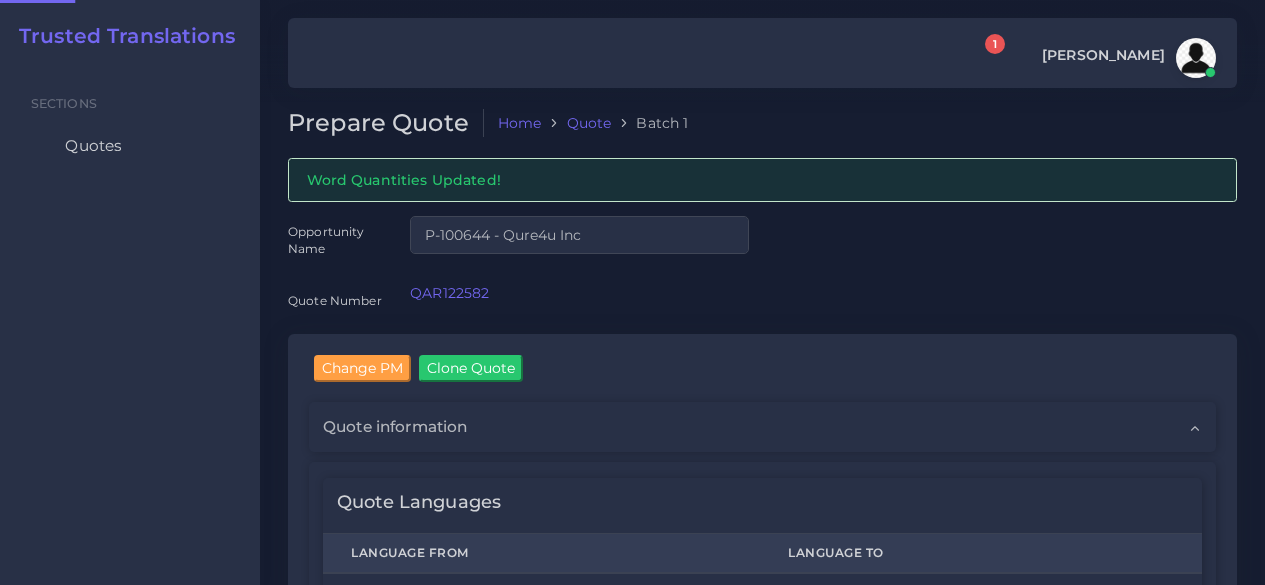 scroll, scrollTop: 0, scrollLeft: 0, axis: both 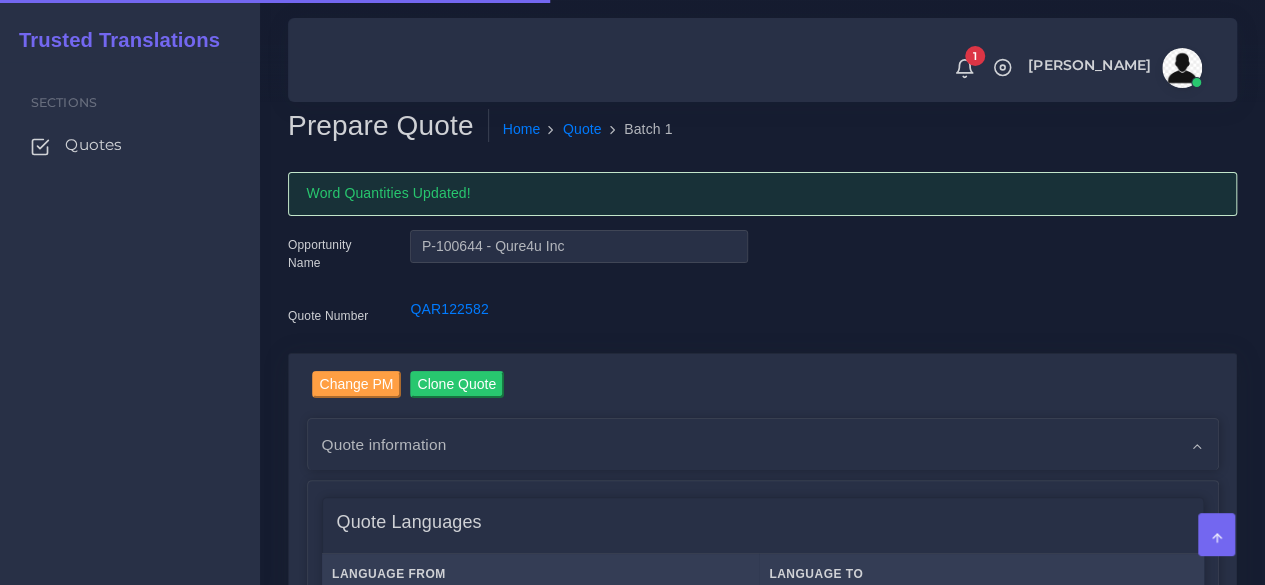 type 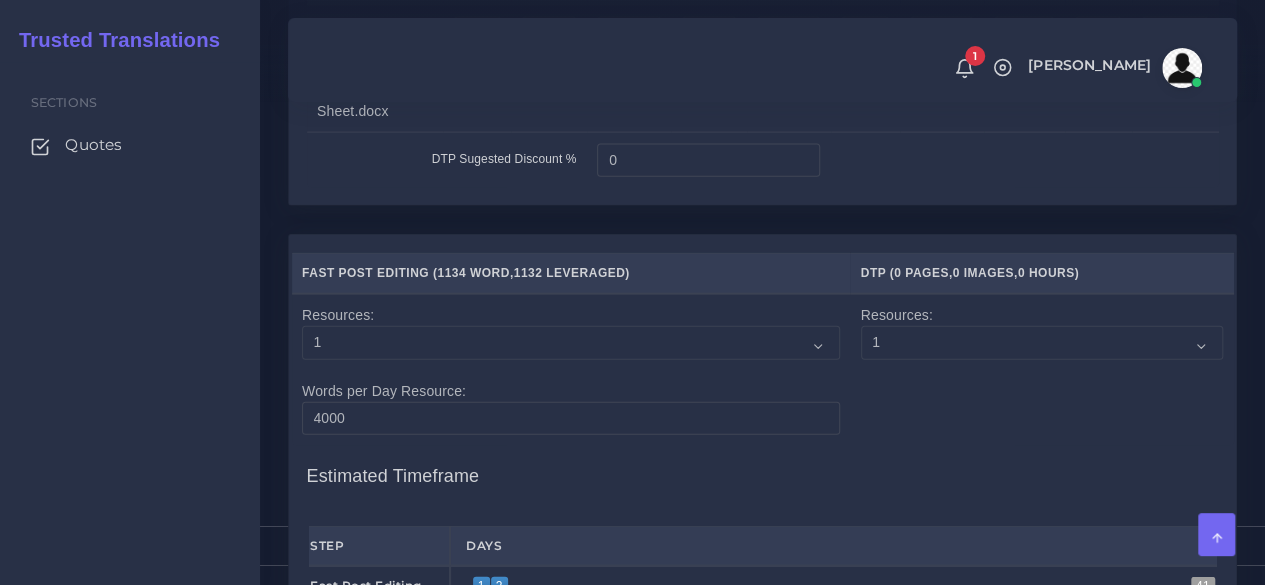 scroll, scrollTop: 2100, scrollLeft: 0, axis: vertical 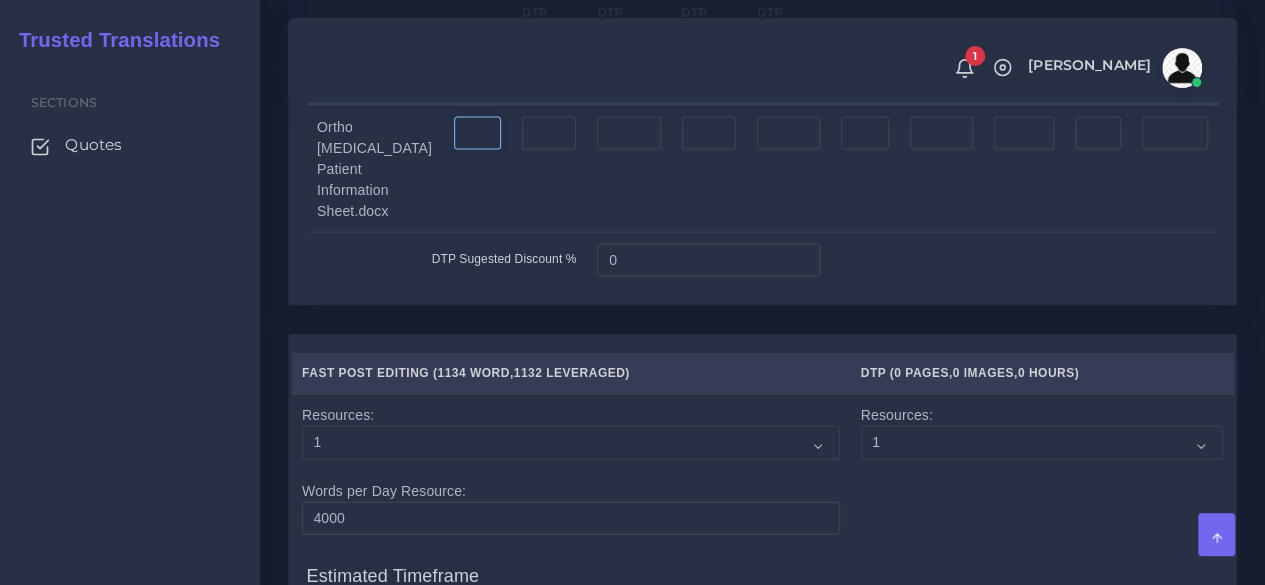 click at bounding box center (477, 134) 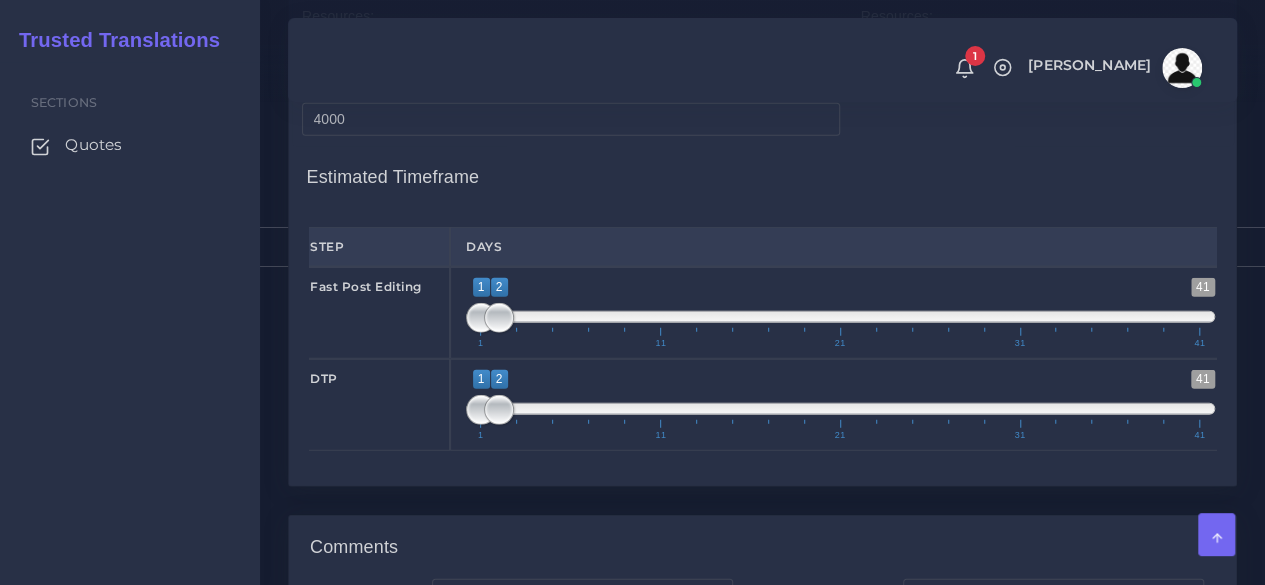 scroll, scrollTop: 2500, scrollLeft: 0, axis: vertical 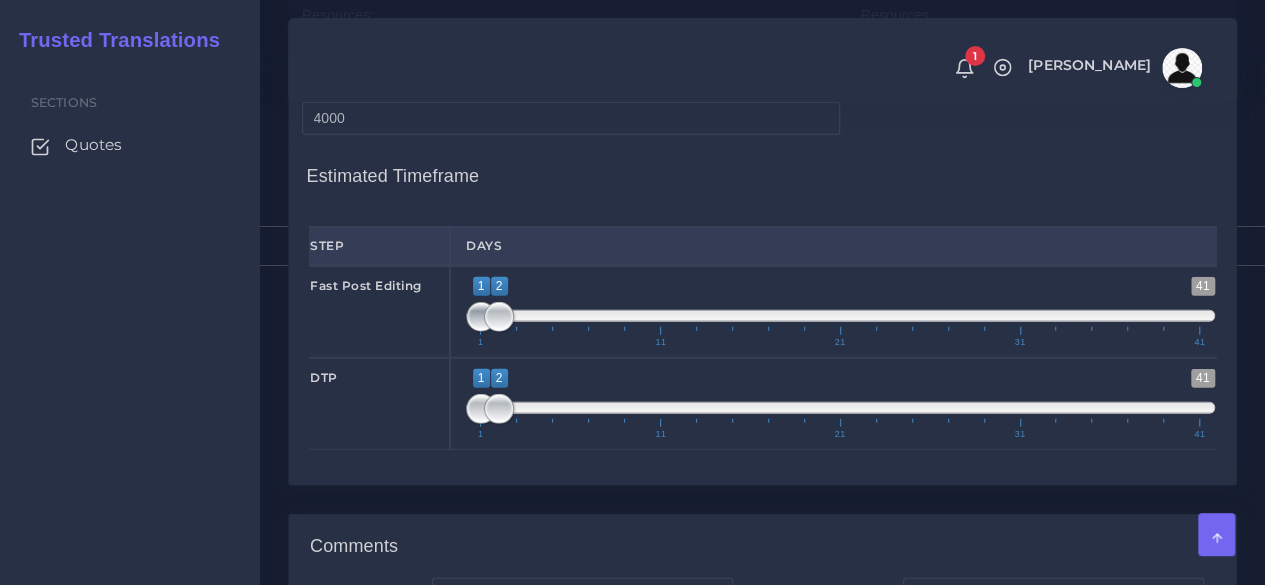 type on "2" 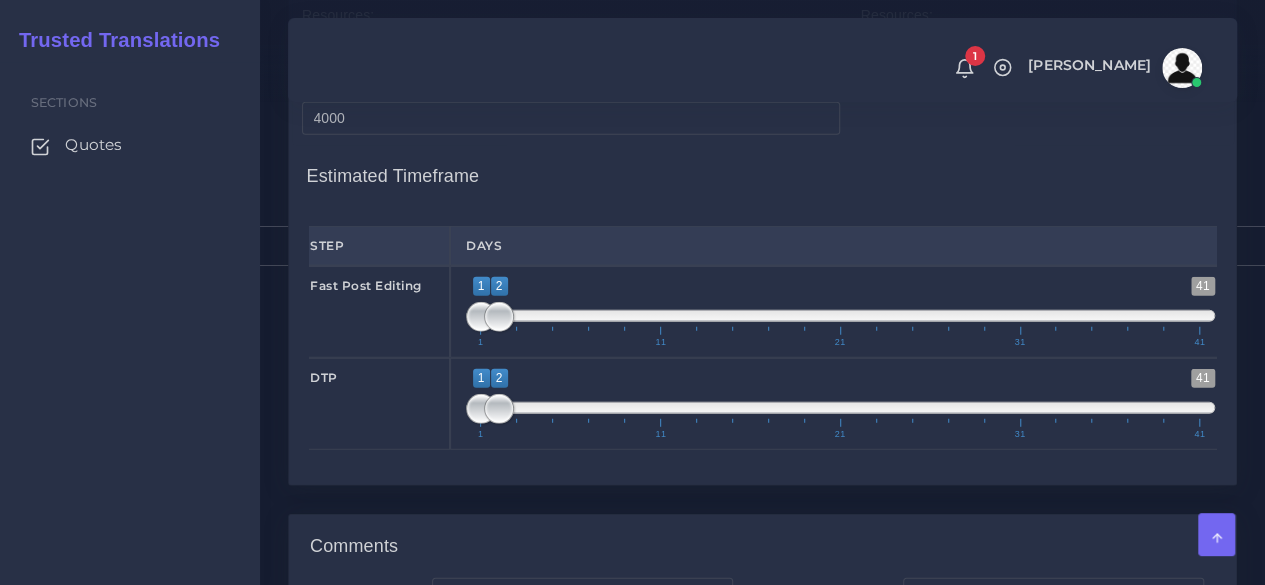 drag, startPoint x: 481, startPoint y: 430, endPoint x: 440, endPoint y: 431, distance: 41.01219 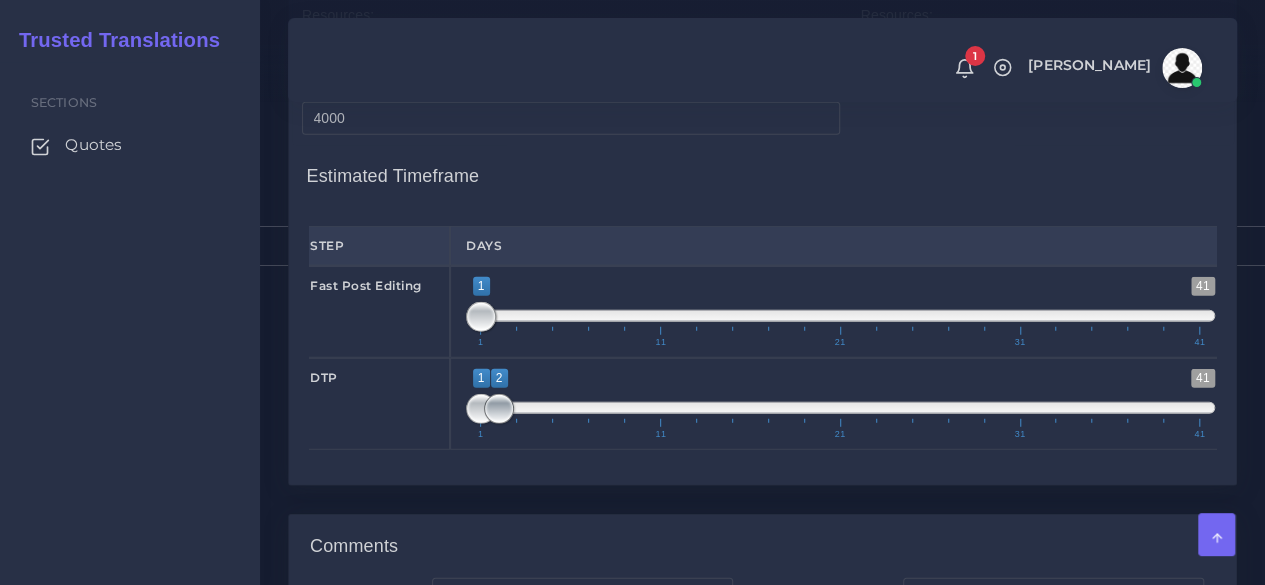 type on "1;1" 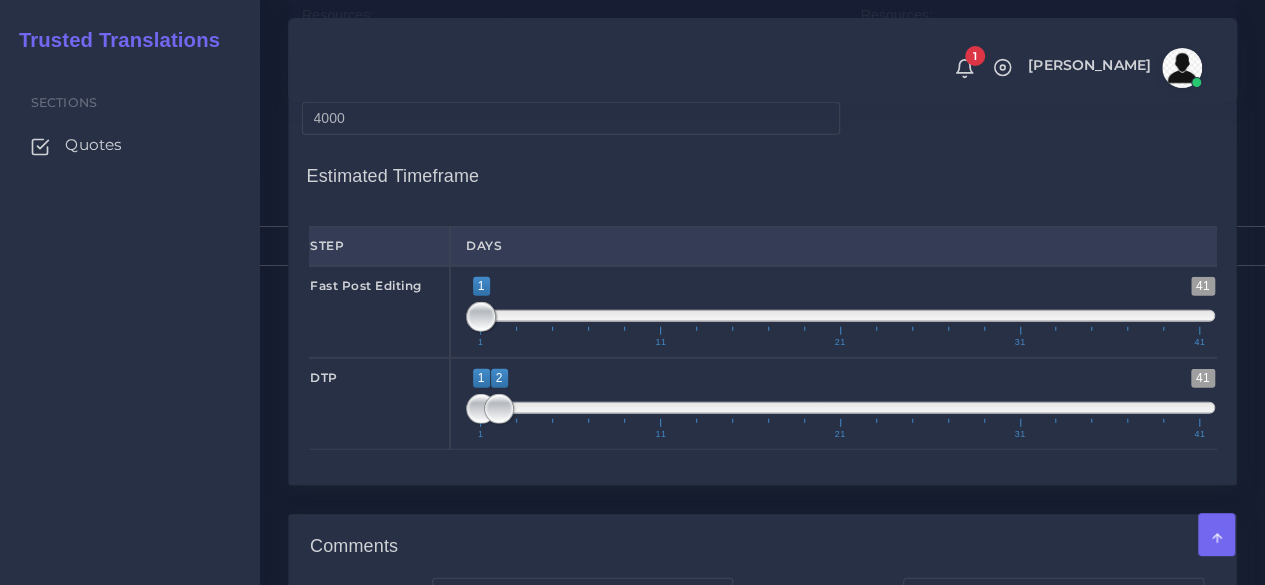 drag, startPoint x: 475, startPoint y: 524, endPoint x: 411, endPoint y: 510, distance: 65.51336 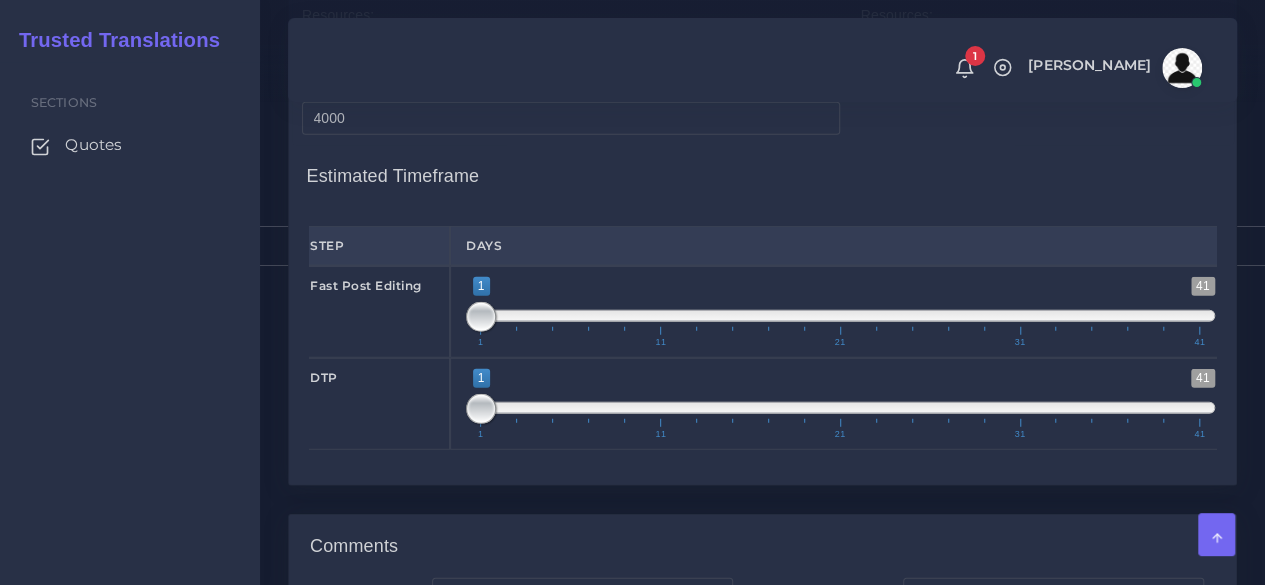 scroll, scrollTop: 2984, scrollLeft: 0, axis: vertical 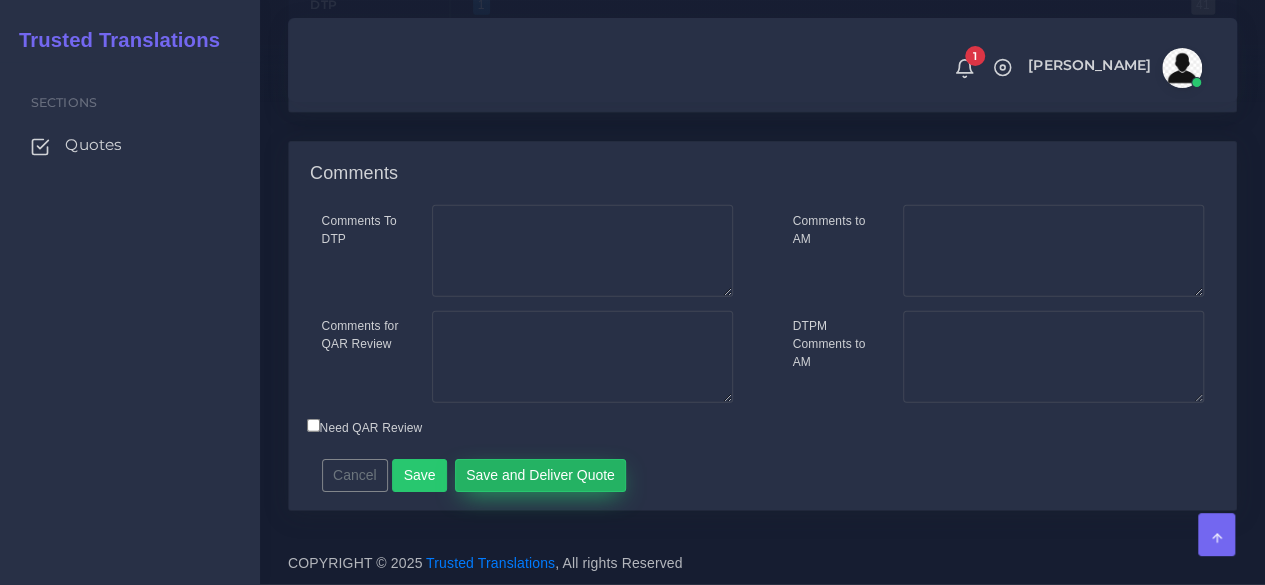 click on "Save and  Deliver Quote" at bounding box center [541, 476] 